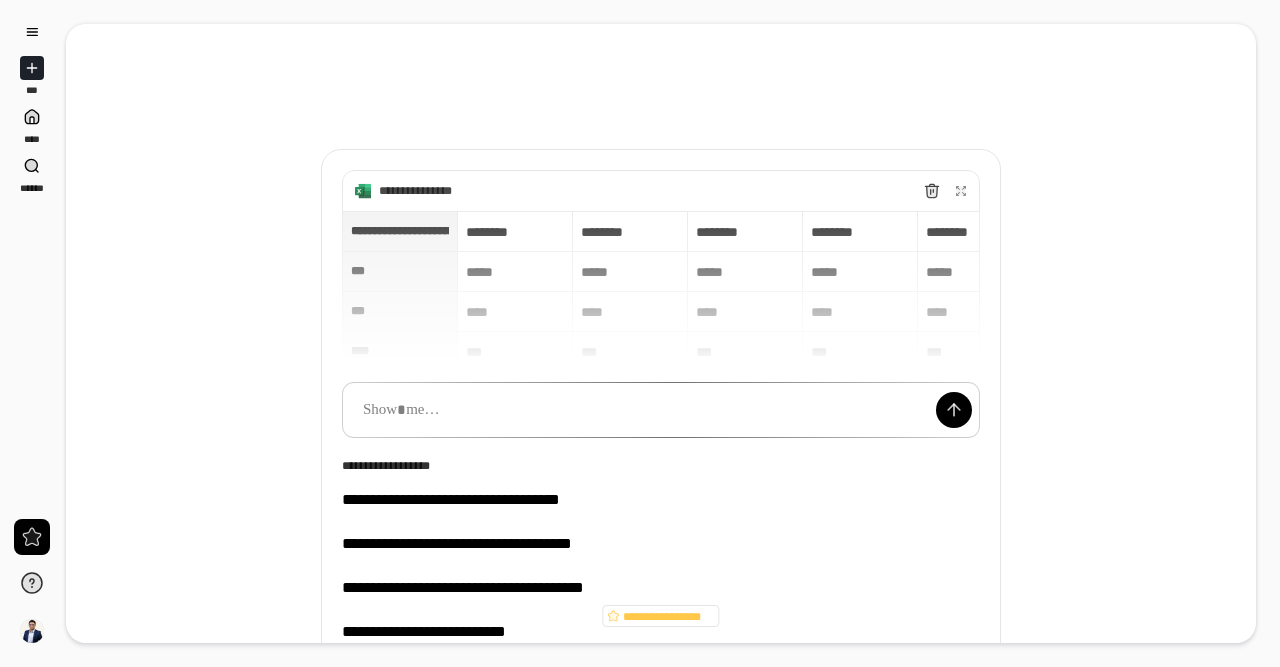 scroll, scrollTop: 0, scrollLeft: 0, axis: both 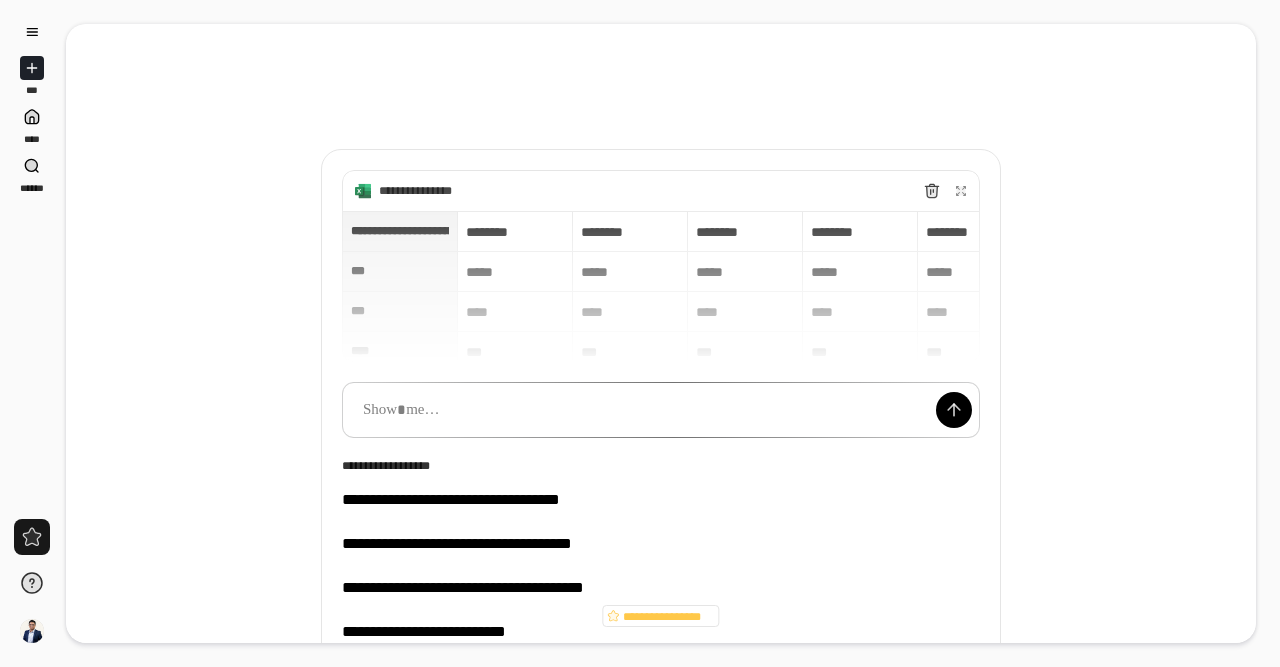 click at bounding box center [32, 537] 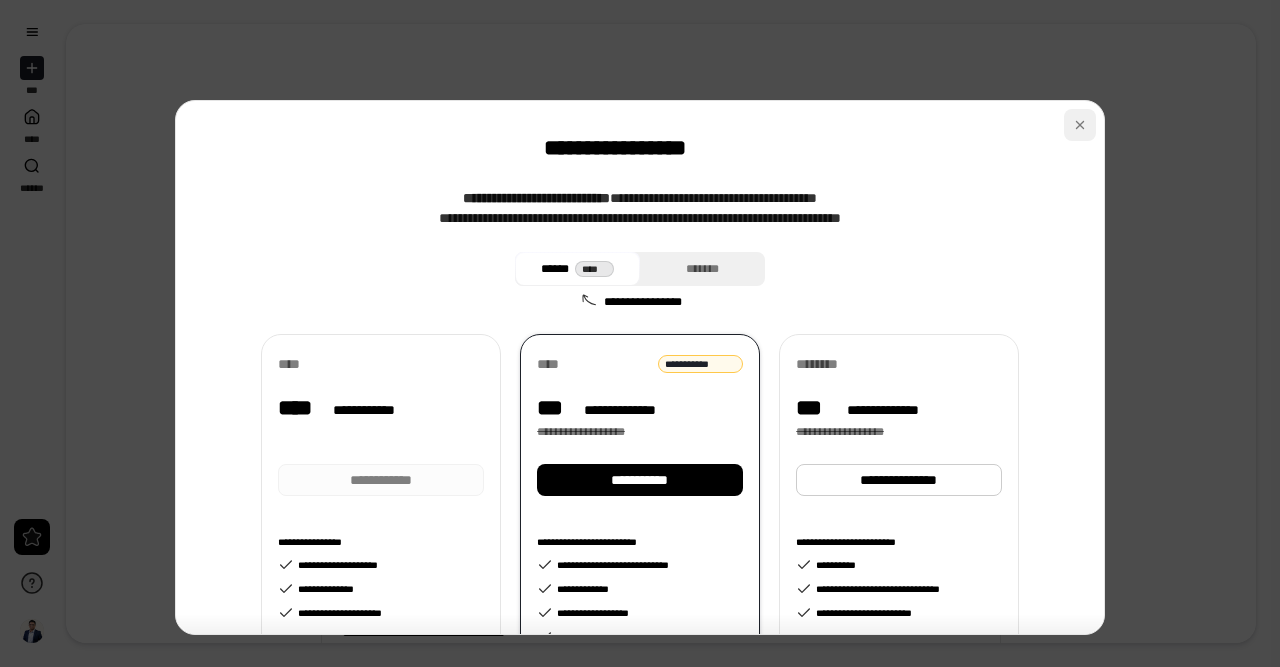 click at bounding box center [1080, 125] 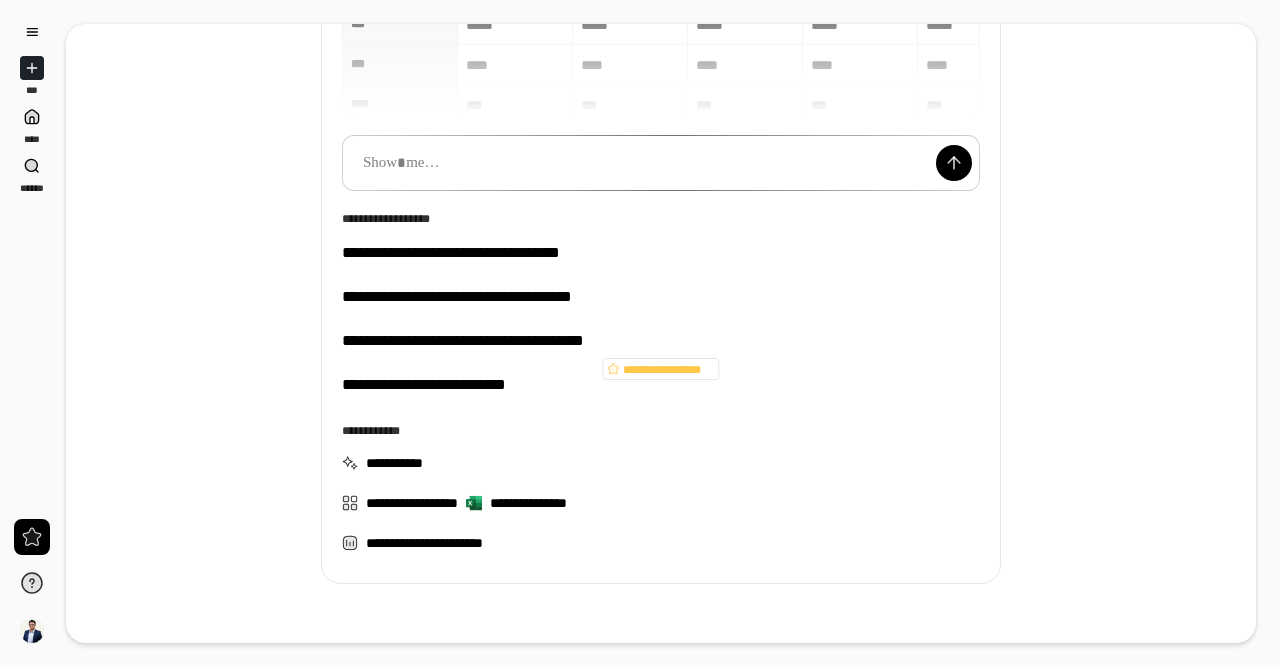 scroll, scrollTop: 199, scrollLeft: 0, axis: vertical 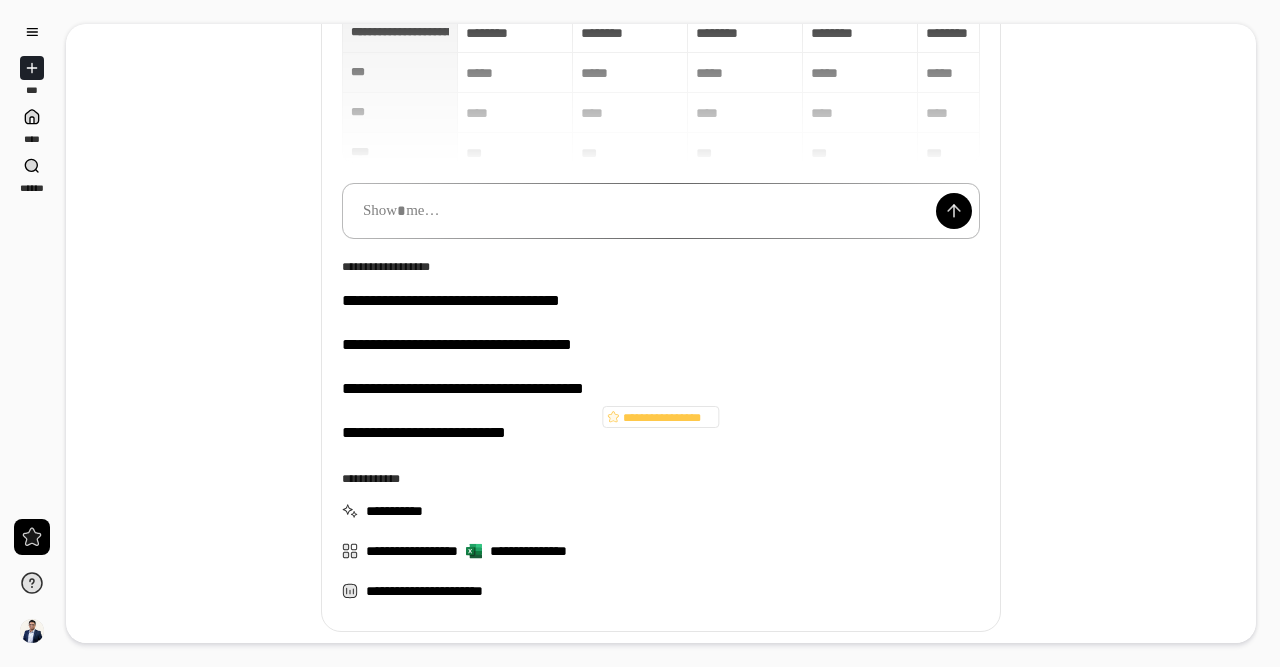 click at bounding box center [661, 211] 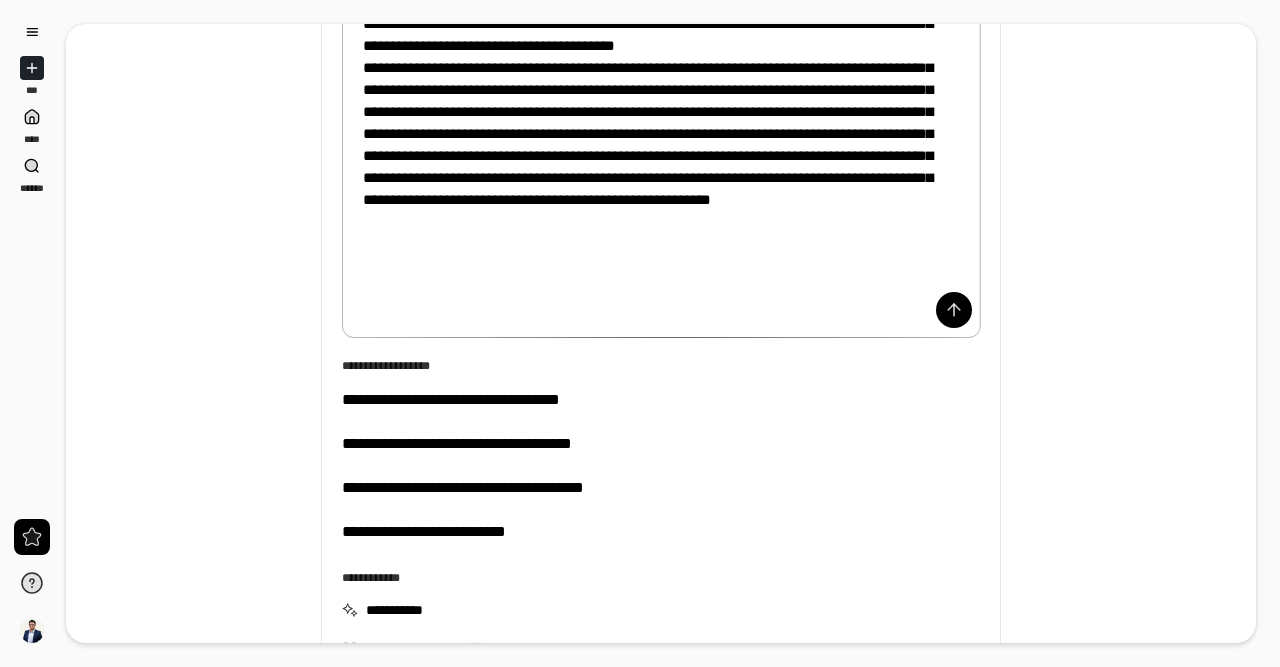 scroll, scrollTop: 1516, scrollLeft: 0, axis: vertical 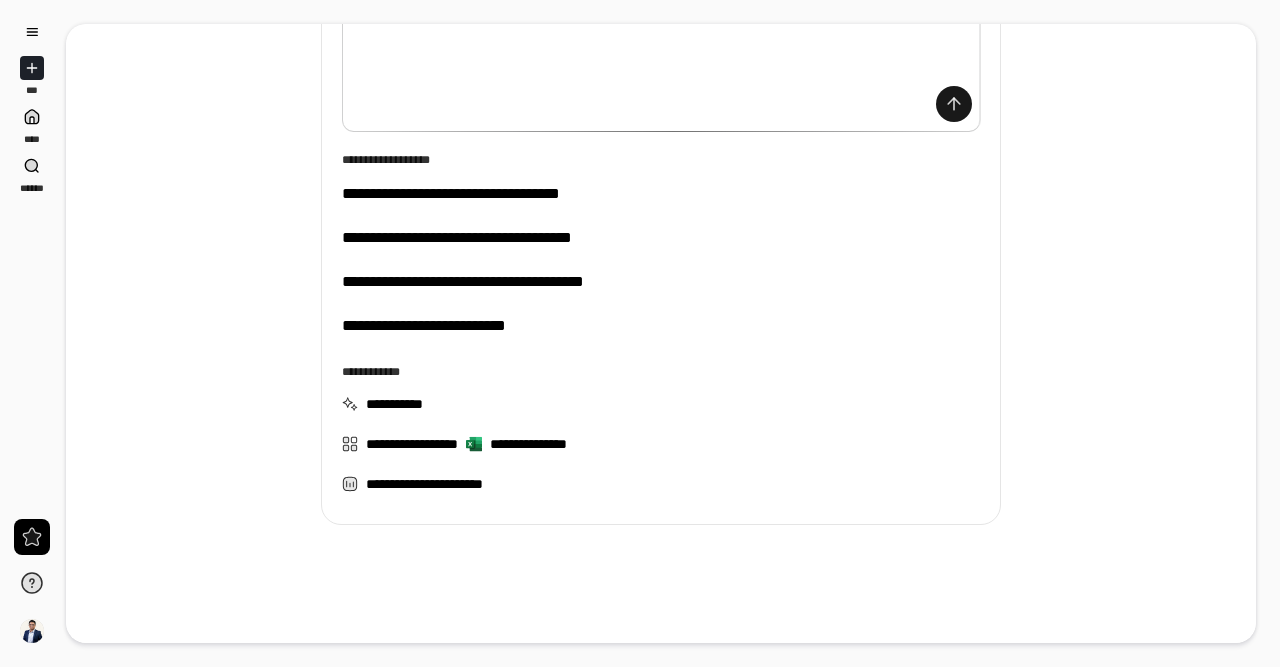 click at bounding box center (954, 104) 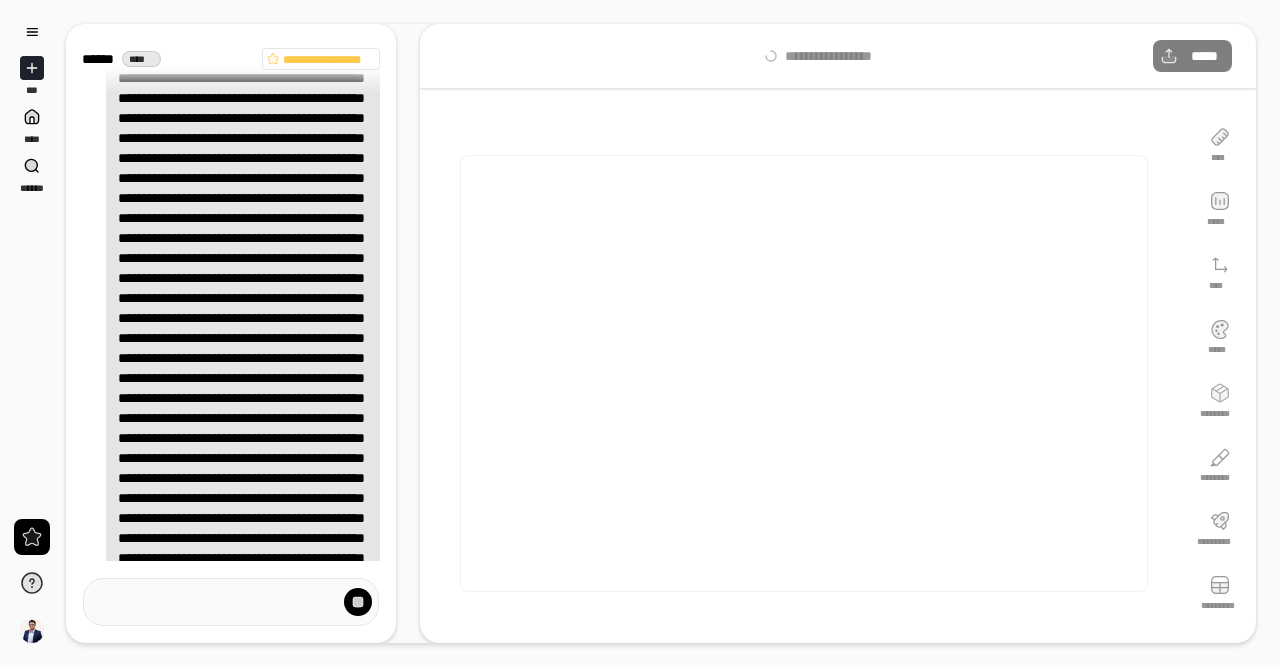 scroll, scrollTop: 1826, scrollLeft: 0, axis: vertical 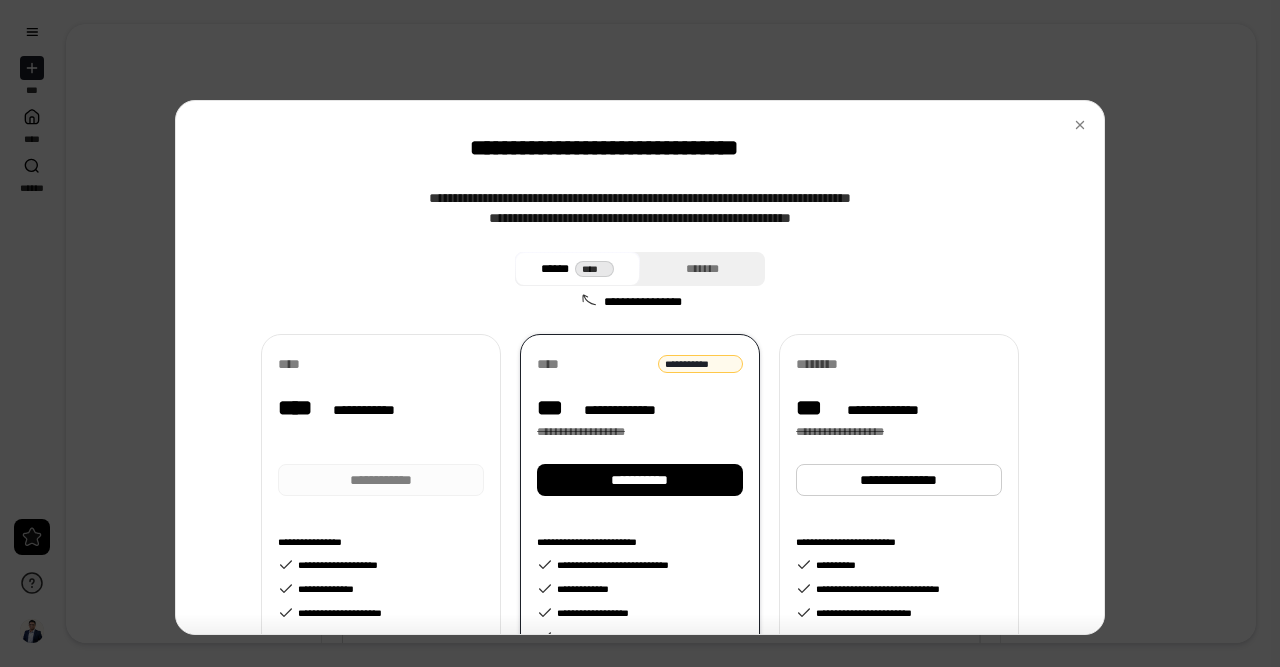 click at bounding box center [381, 430] 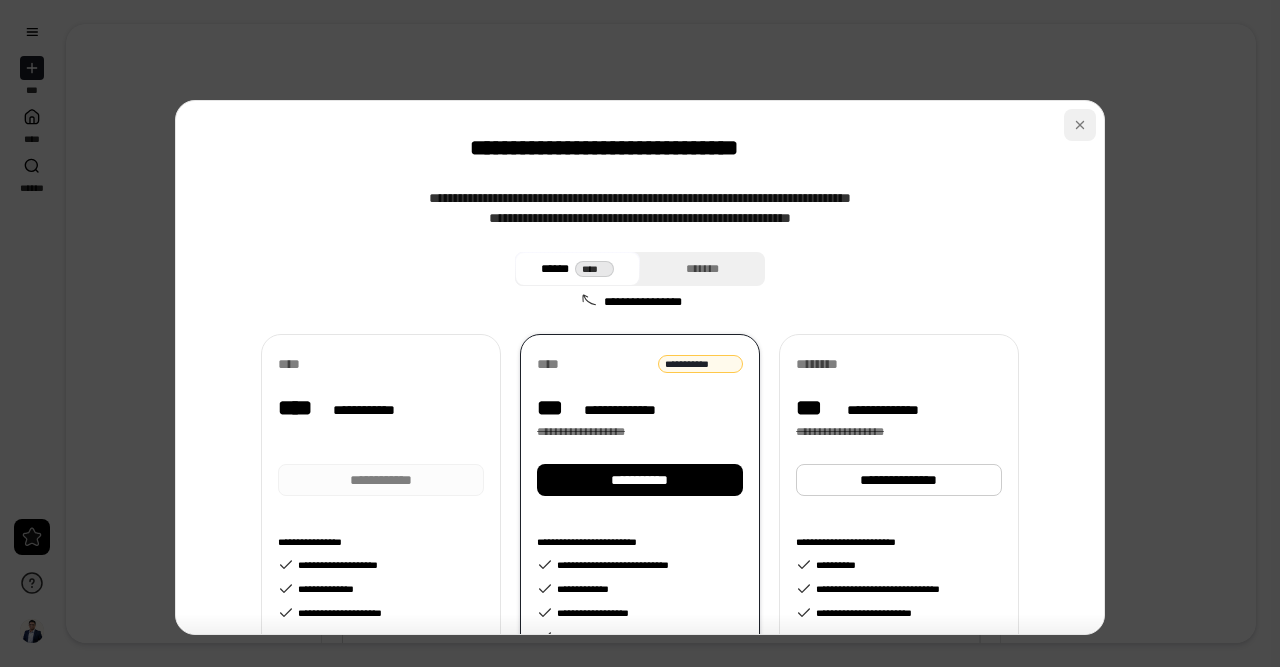 click at bounding box center [1080, 125] 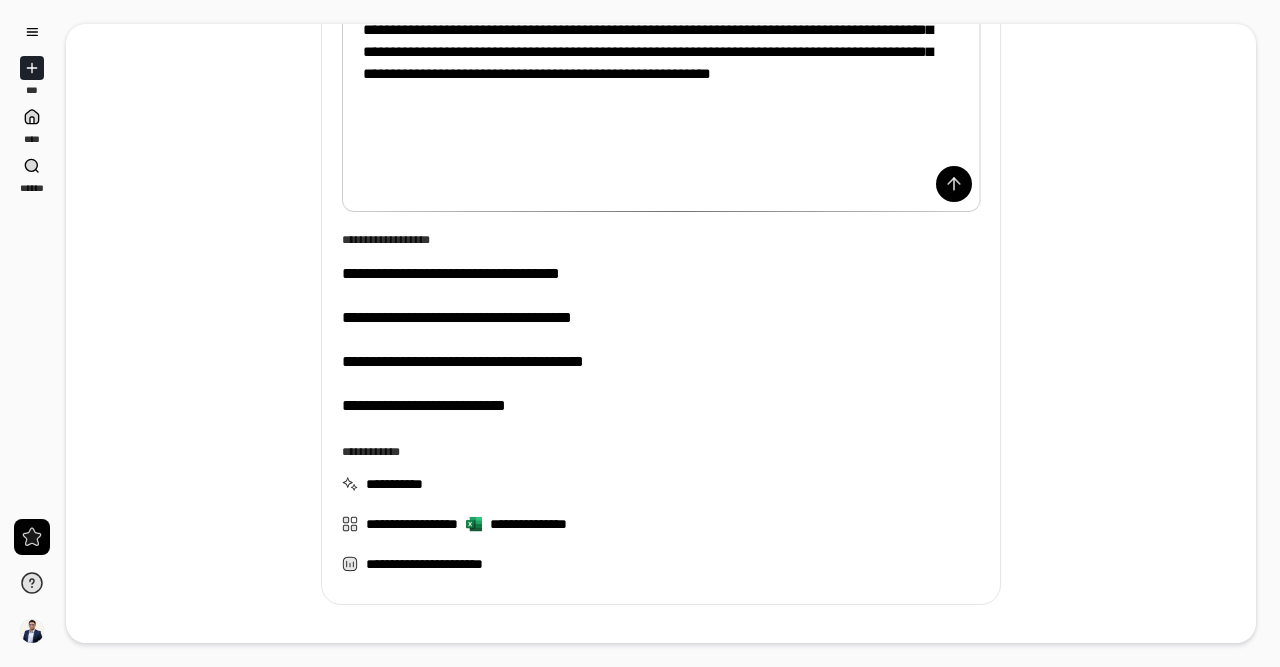 scroll, scrollTop: 1446, scrollLeft: 0, axis: vertical 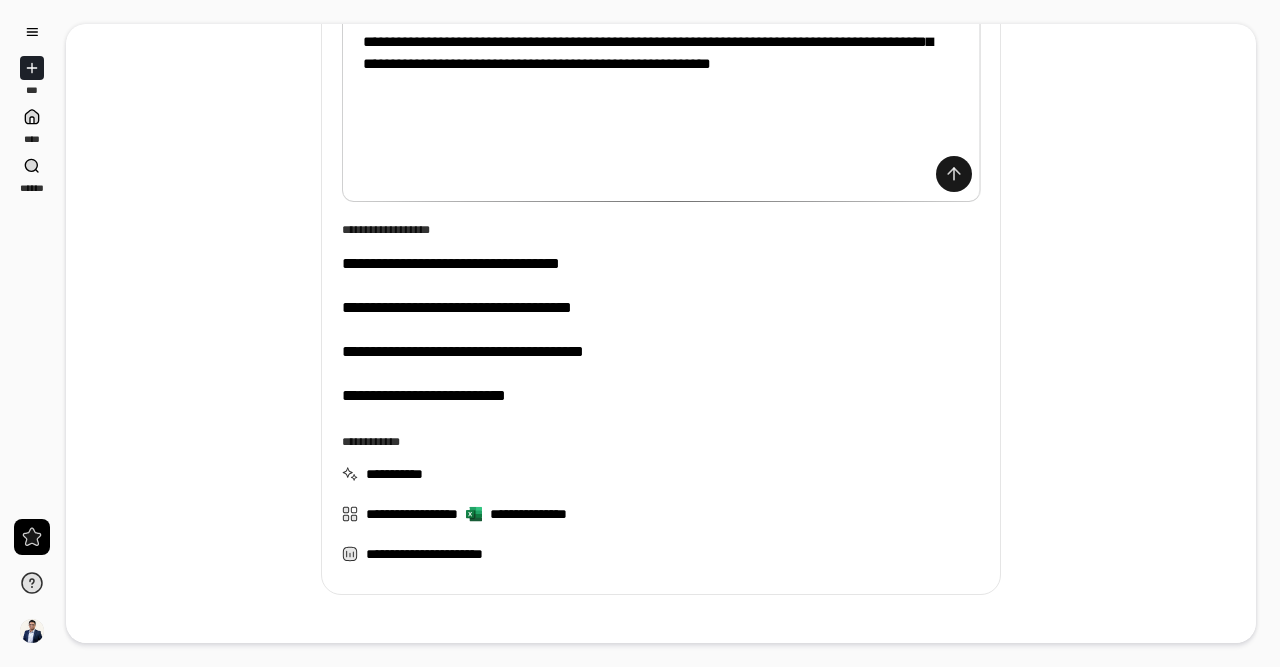 click at bounding box center [954, 174] 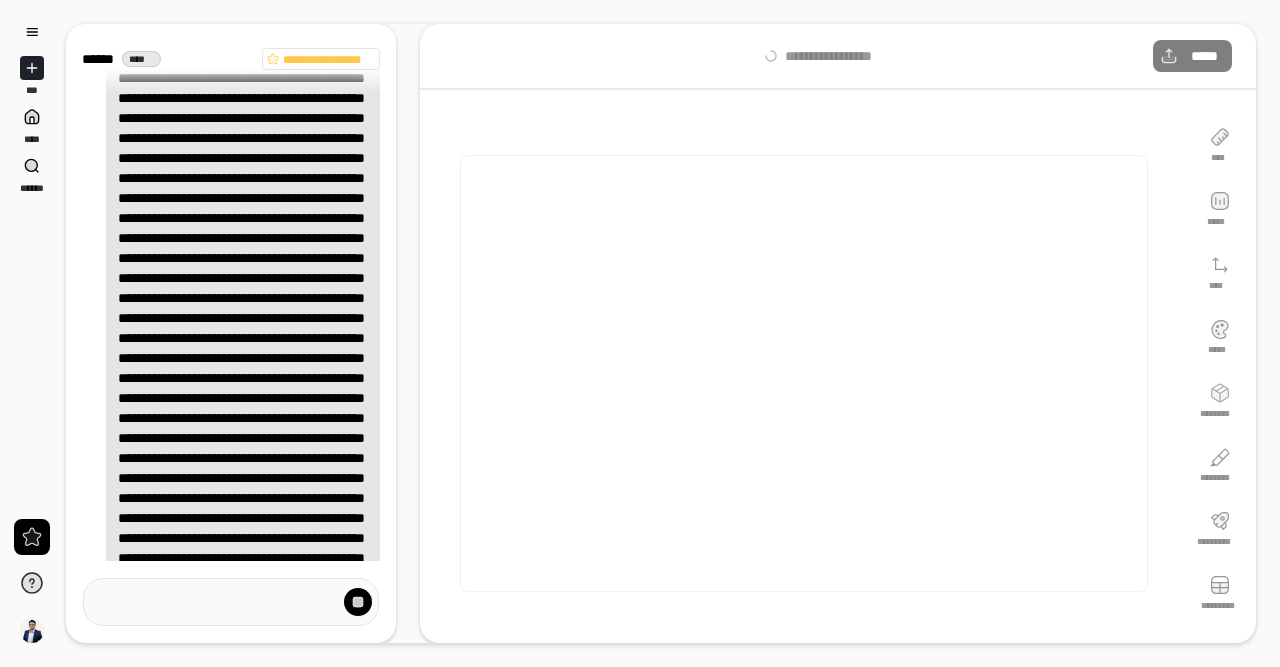 scroll, scrollTop: 1826, scrollLeft: 0, axis: vertical 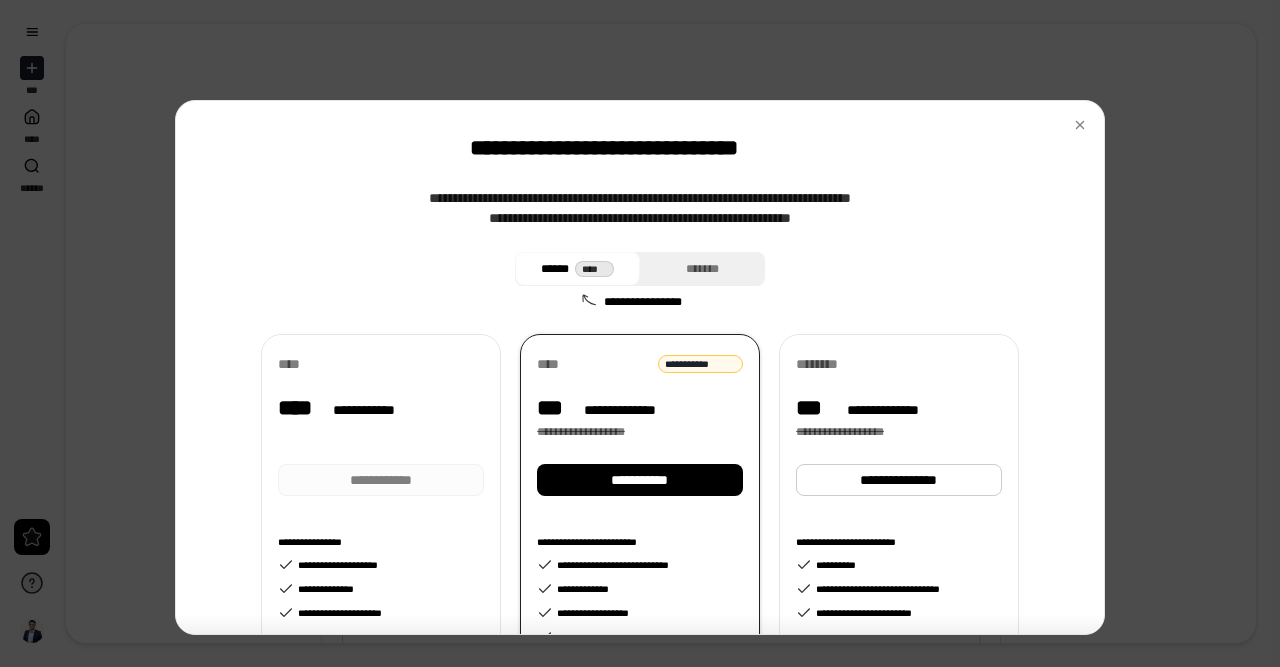 click on "**********" at bounding box center [375, 410] 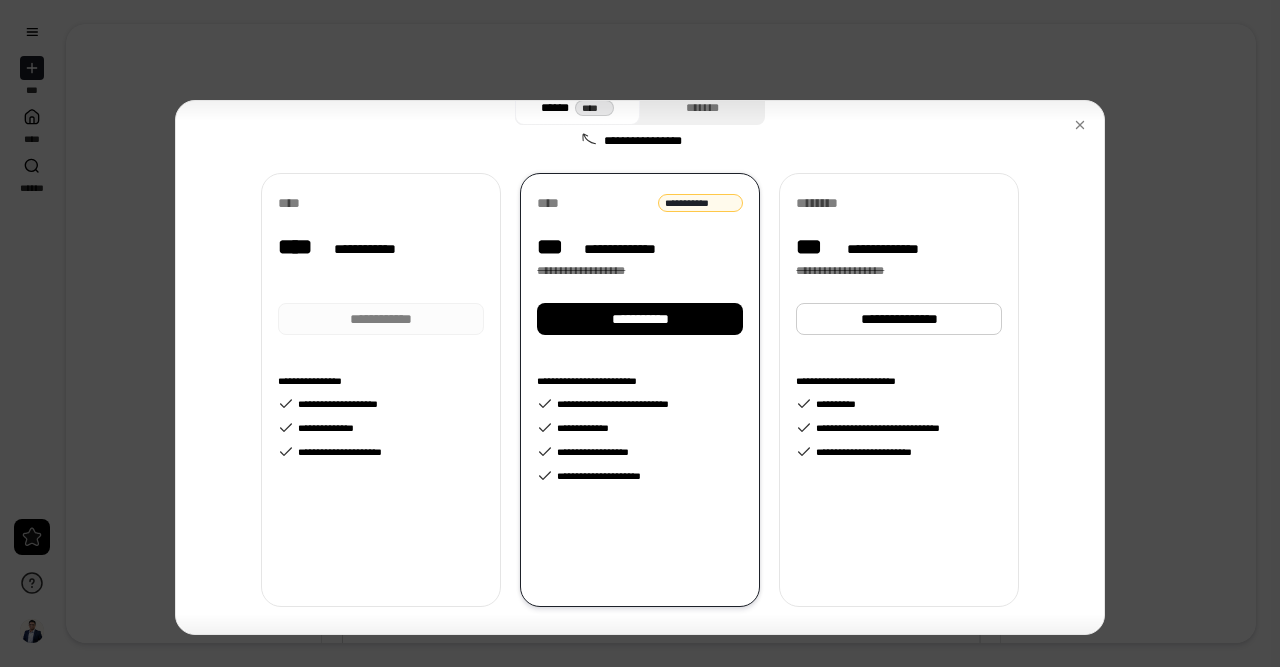 scroll, scrollTop: 162, scrollLeft: 0, axis: vertical 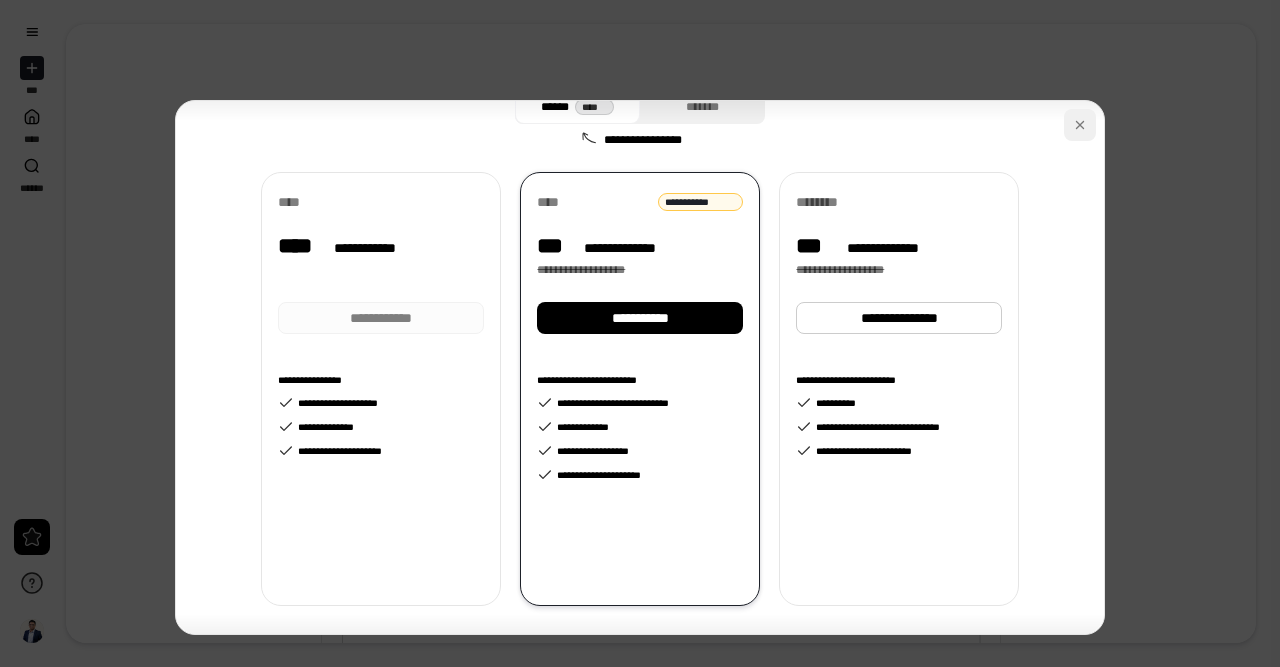 click at bounding box center [1080, 125] 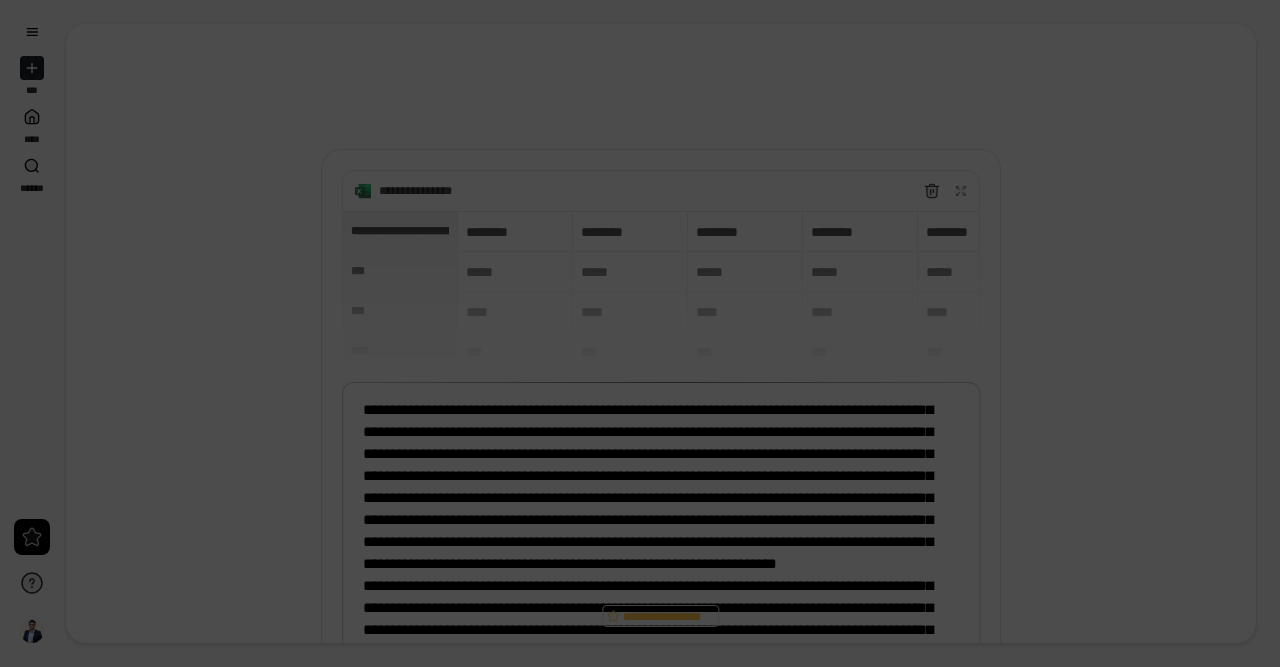 scroll, scrollTop: 162, scrollLeft: 0, axis: vertical 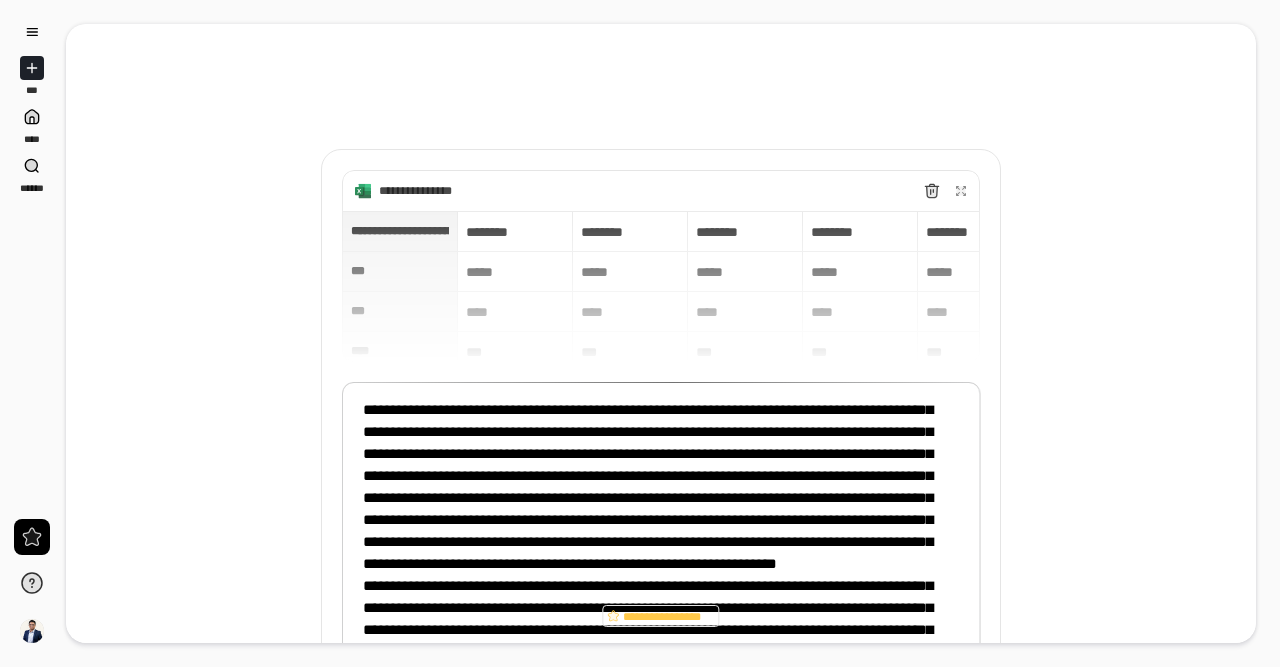 click on "**********" at bounding box center [661, 1048] 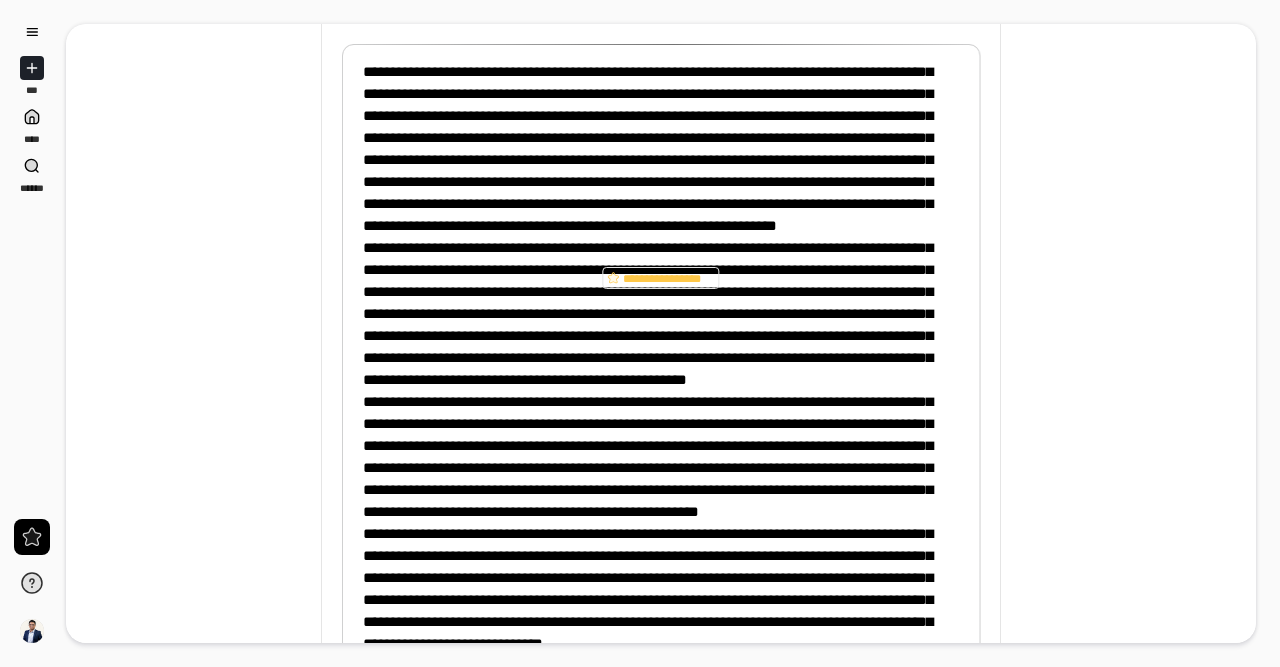 scroll, scrollTop: 330, scrollLeft: 0, axis: vertical 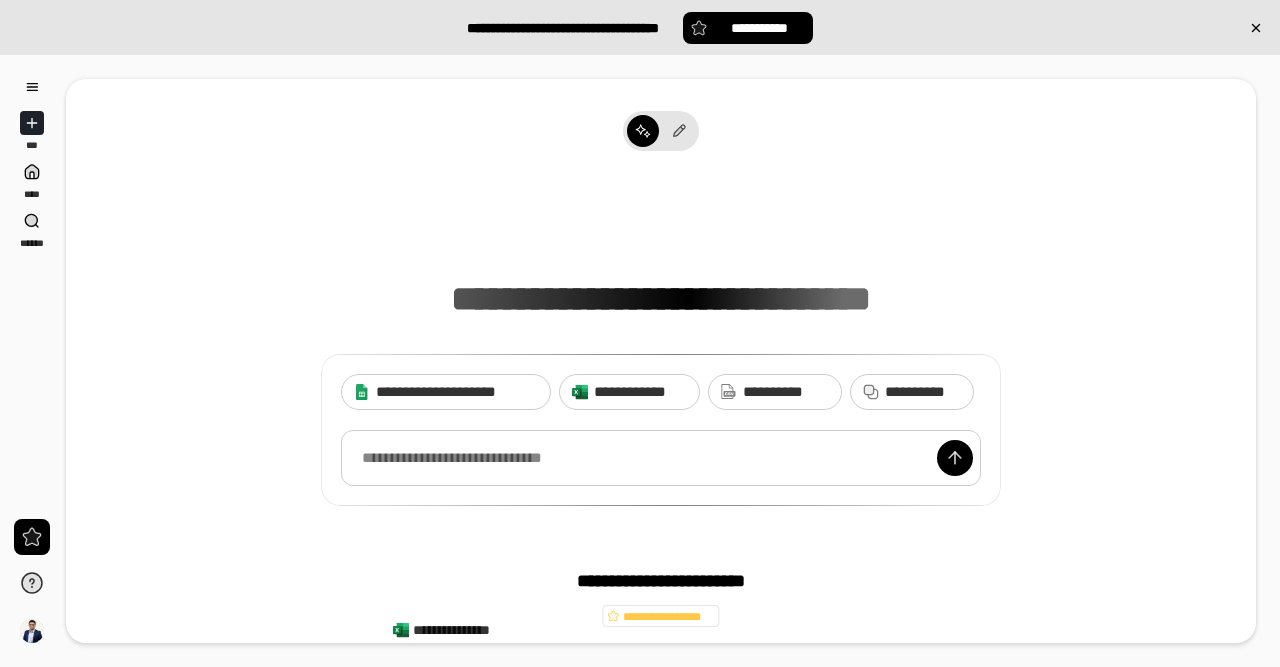 click at bounding box center [661, 458] 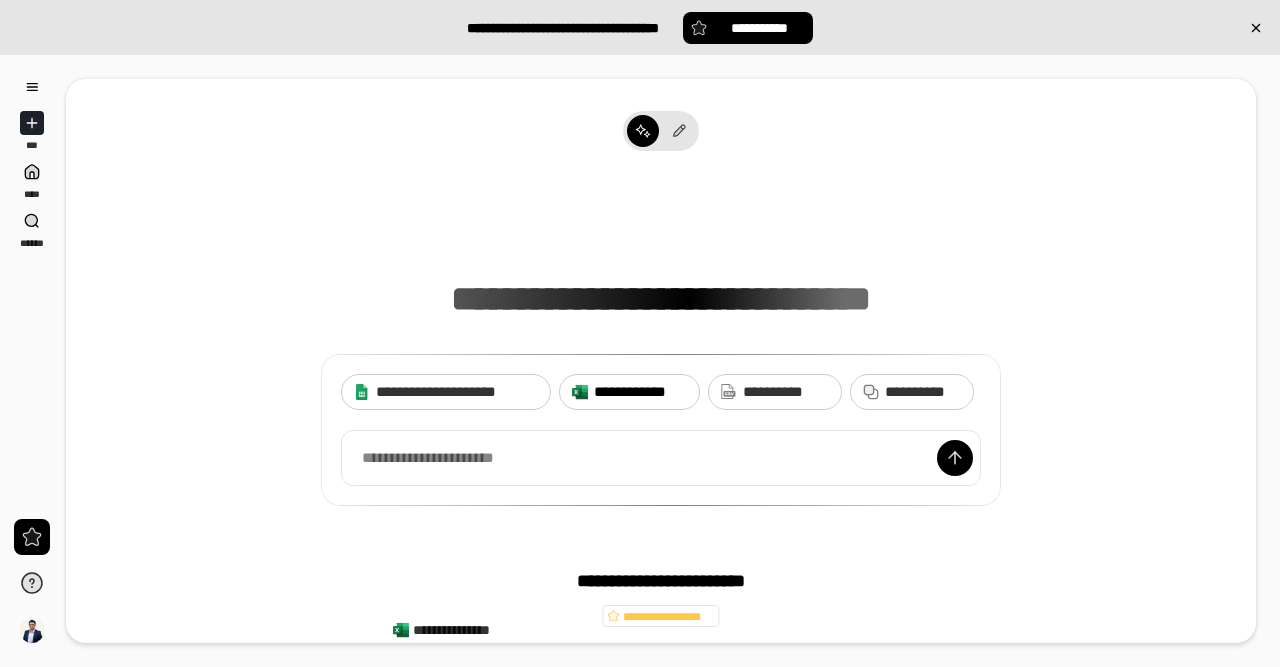 click on "**********" at bounding box center [629, 392] 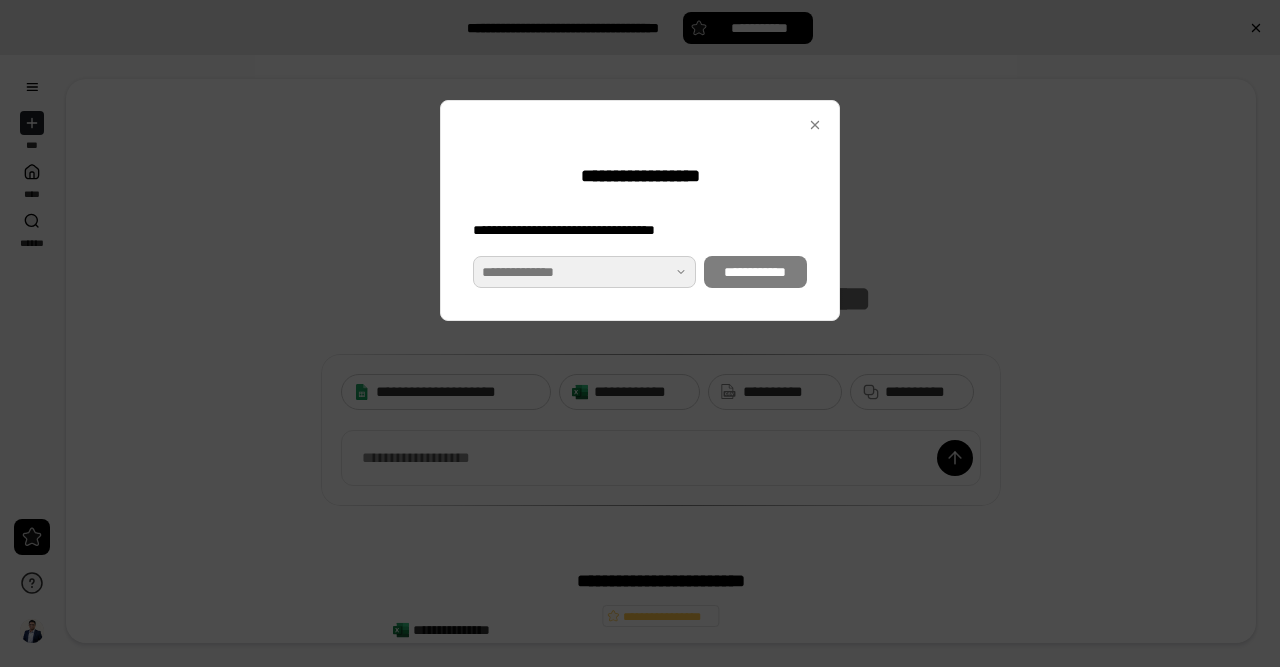 click at bounding box center [584, 272] 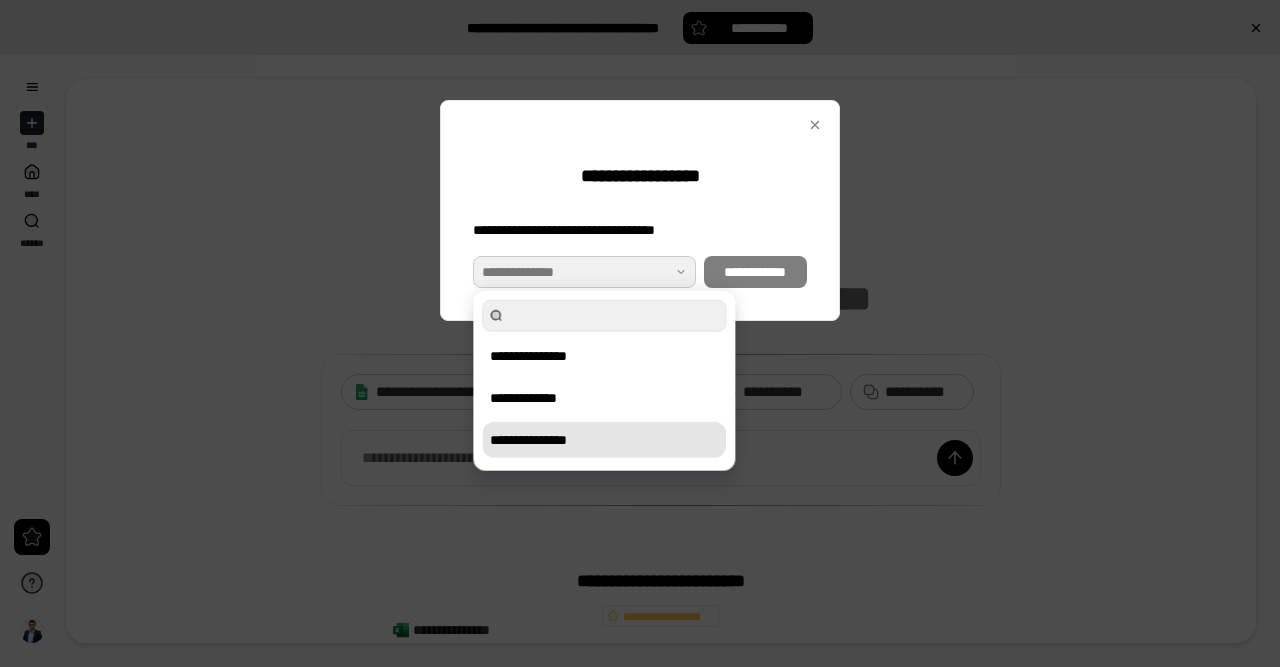 click on "**********" at bounding box center (604, 440) 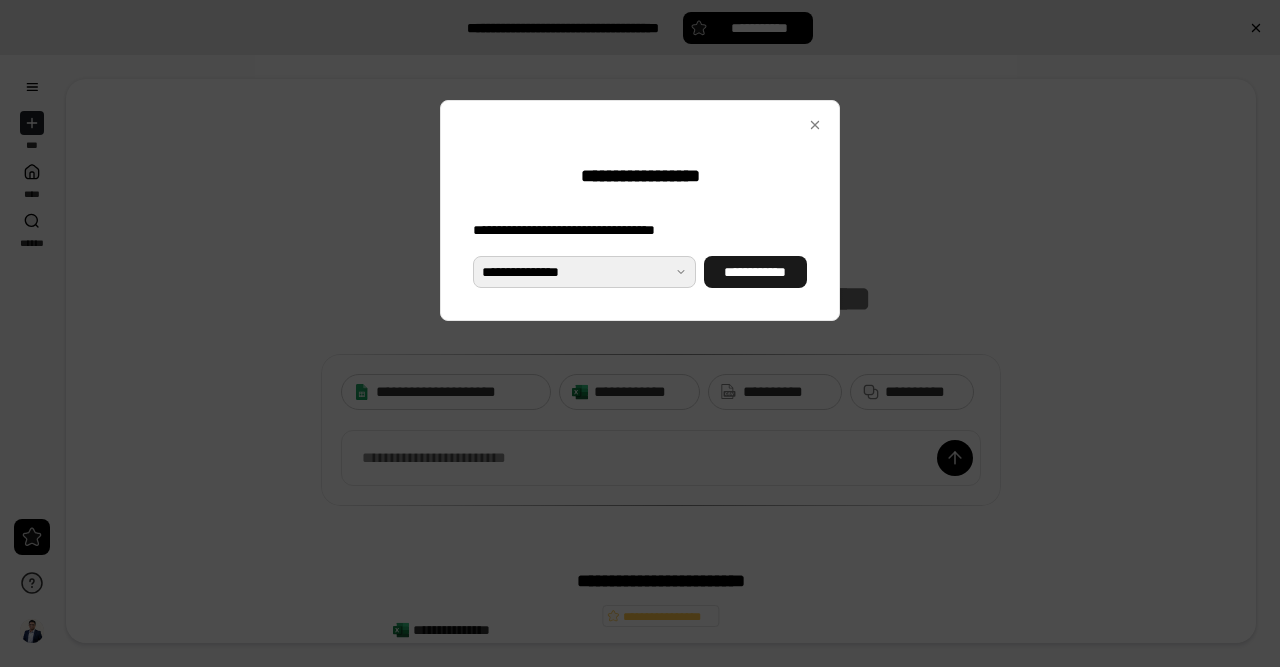 click on "**********" at bounding box center (755, 272) 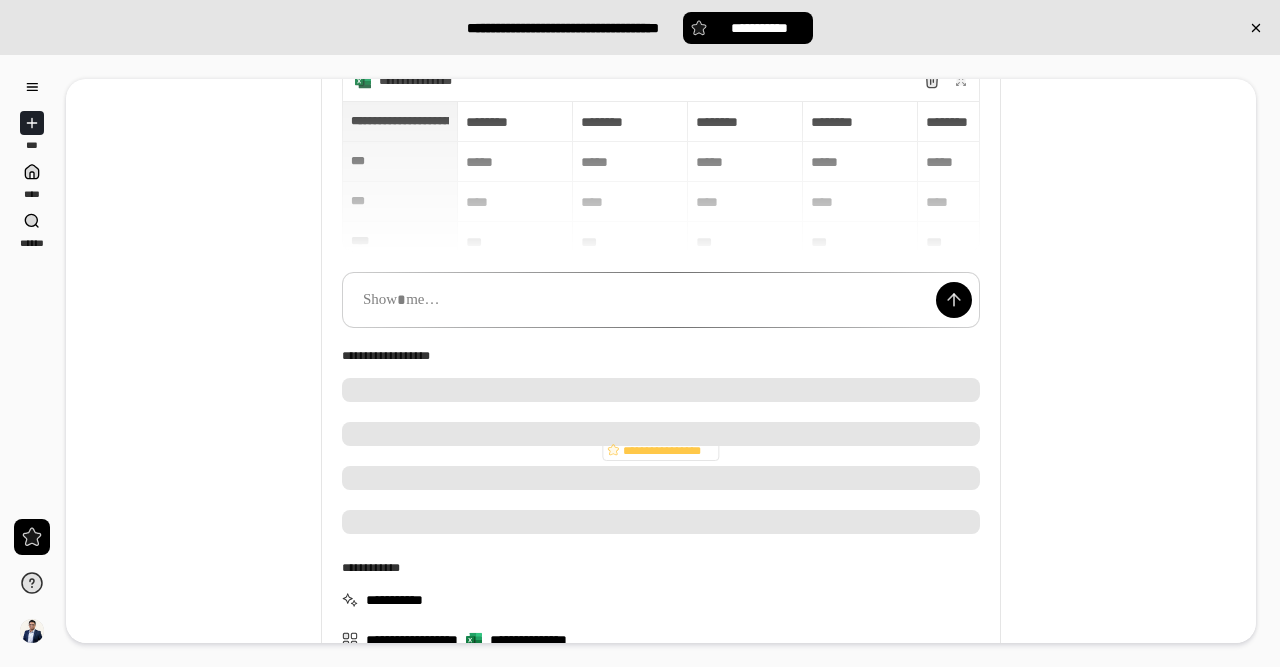 scroll, scrollTop: 183, scrollLeft: 0, axis: vertical 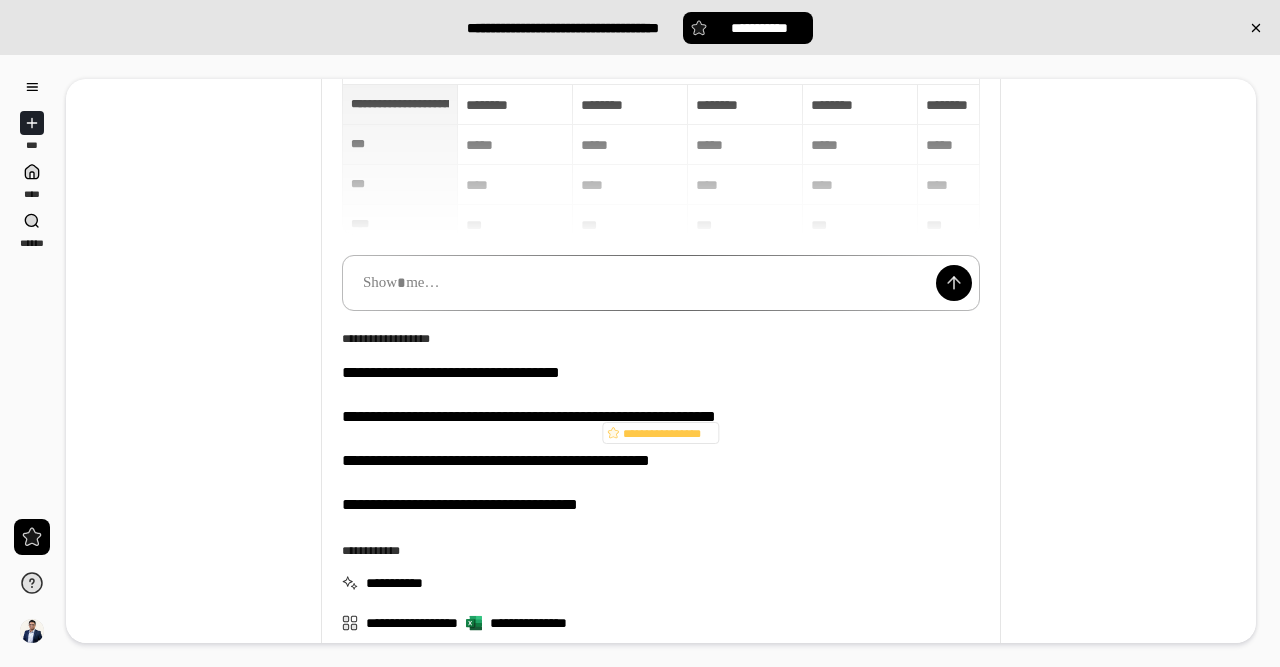 click at bounding box center [661, 283] 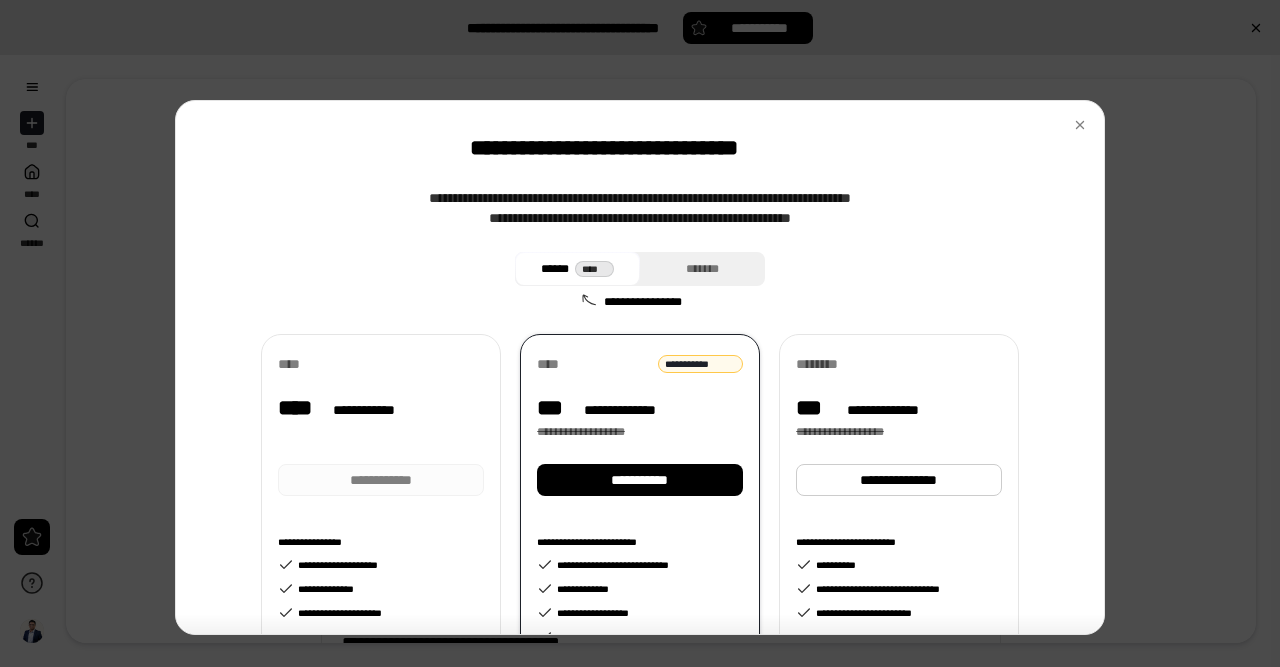 click on "****" at bounding box center [381, 364] 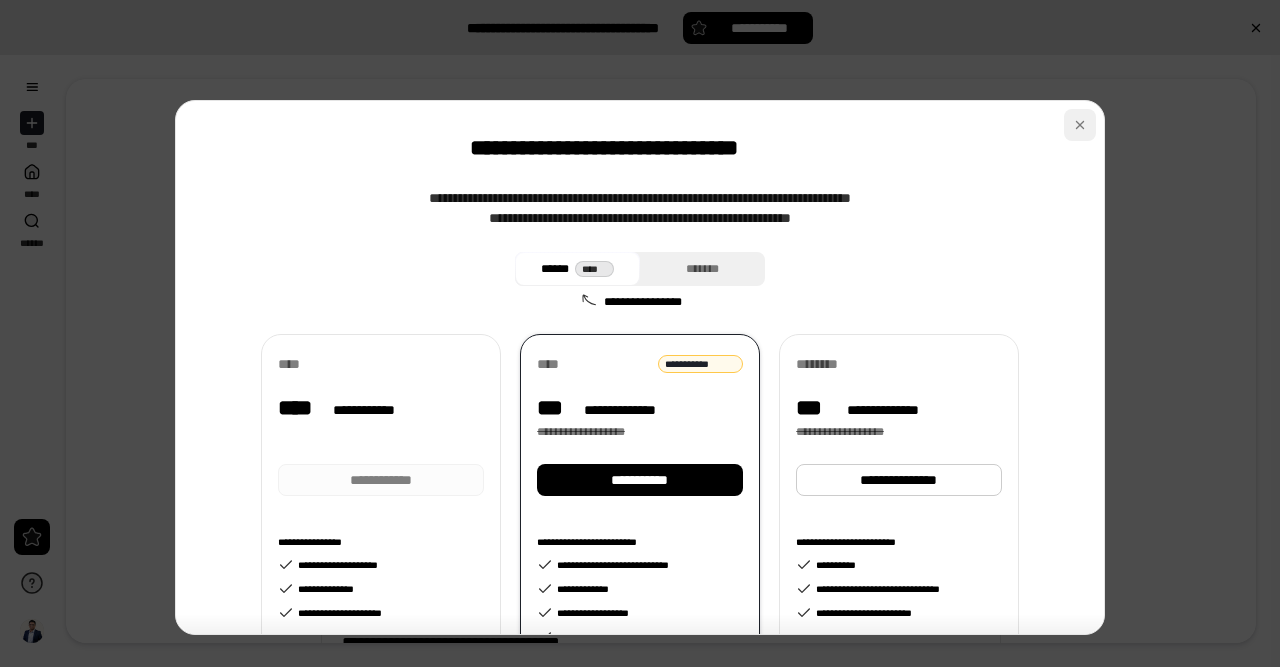 click at bounding box center [1080, 125] 